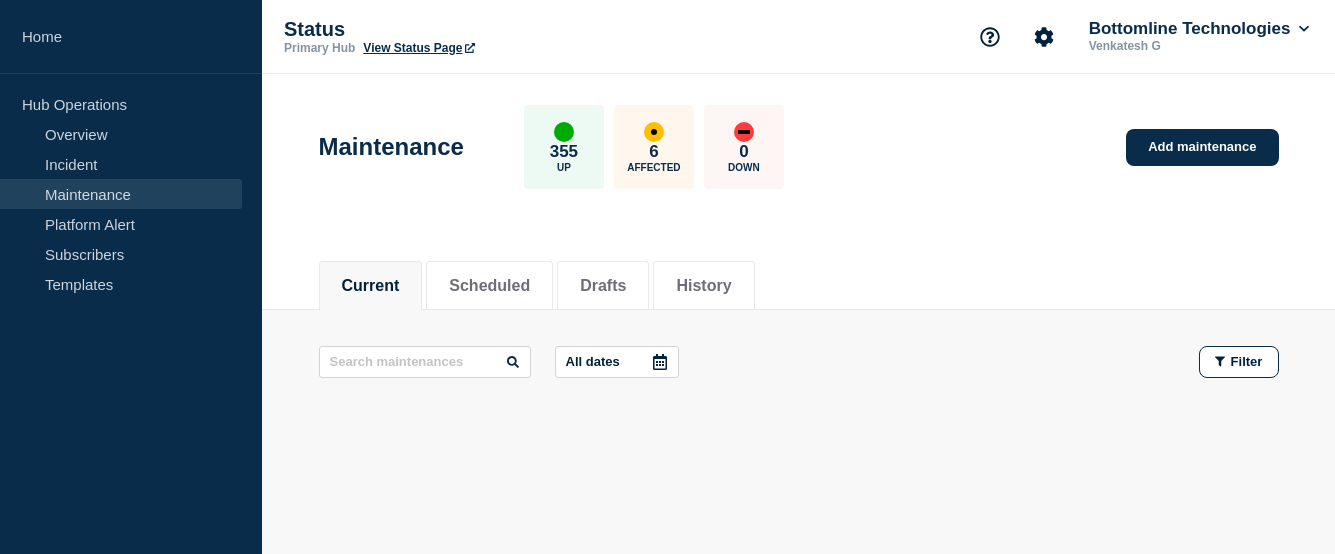 scroll, scrollTop: 0, scrollLeft: 0, axis: both 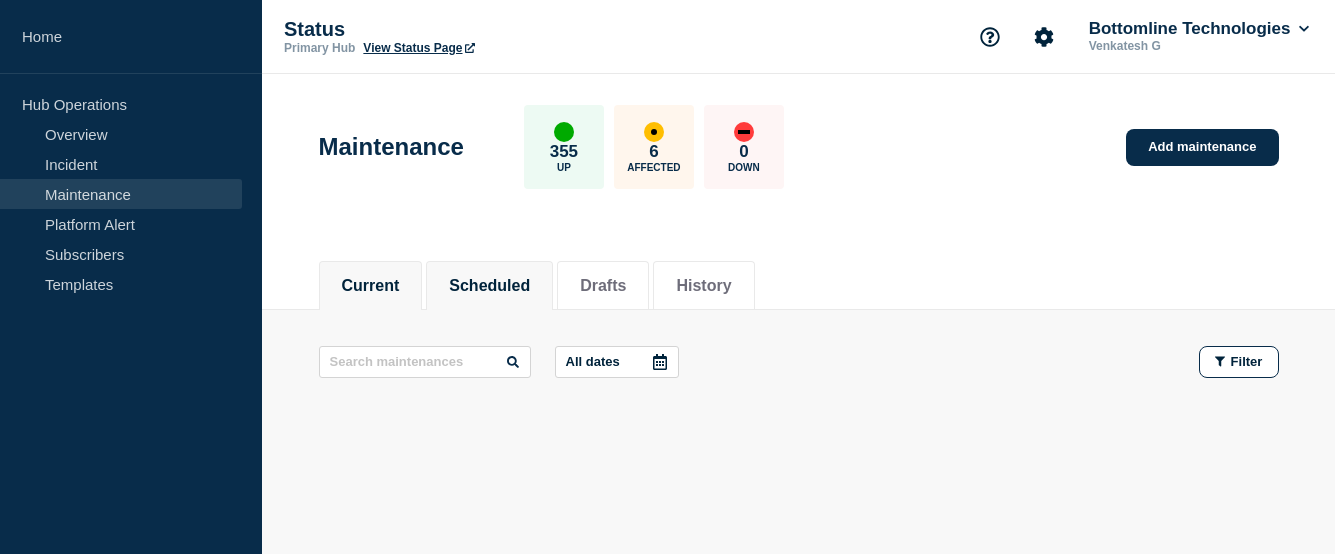 click on "Scheduled" at bounding box center [489, 286] 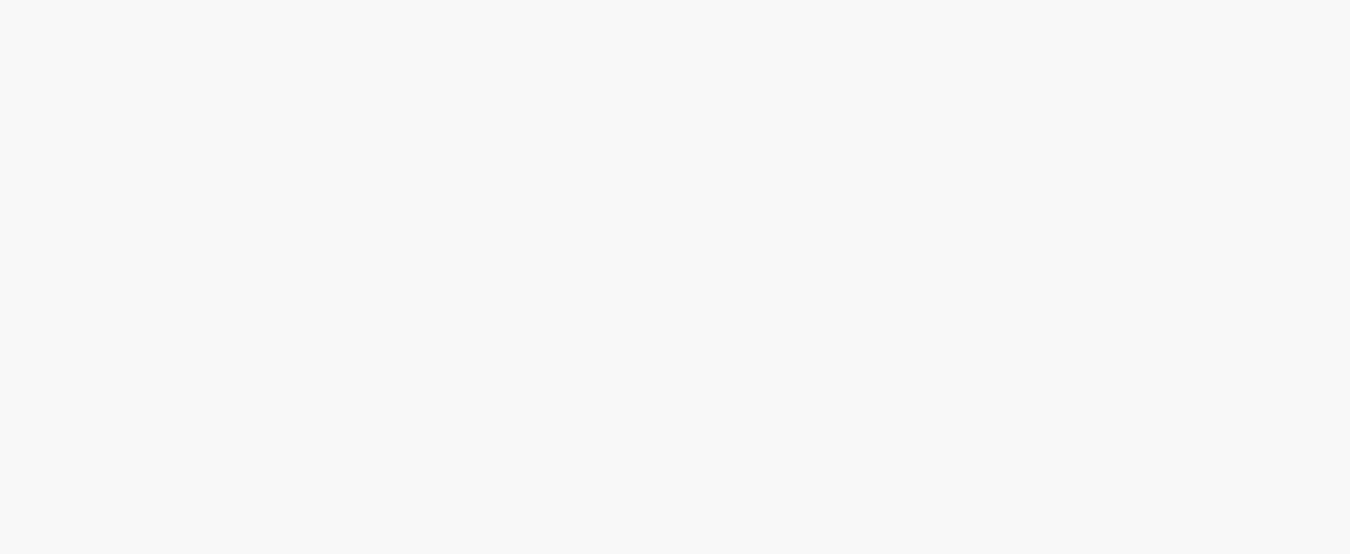 scroll, scrollTop: 0, scrollLeft: 0, axis: both 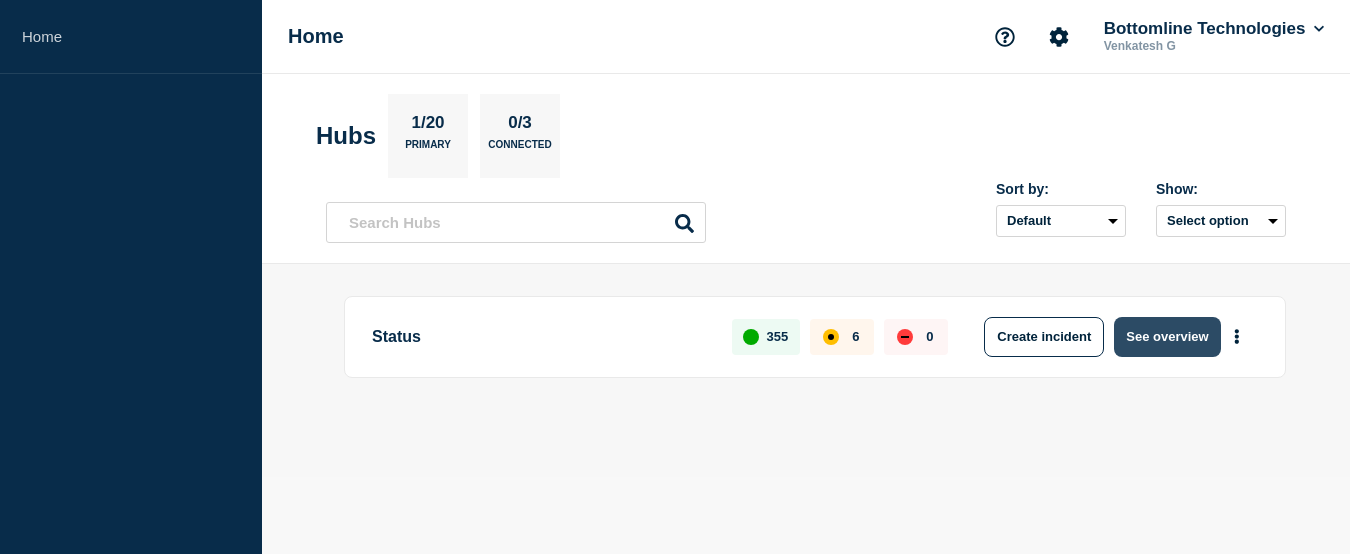 click on "See overview" at bounding box center (1167, 337) 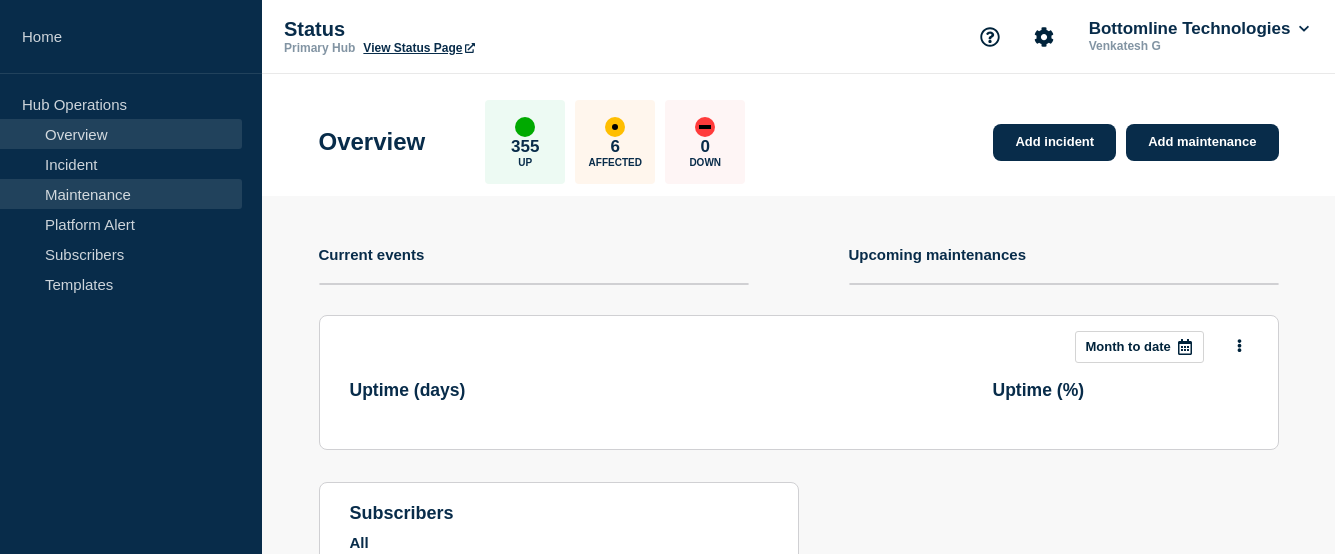 click on "Maintenance" at bounding box center [121, 194] 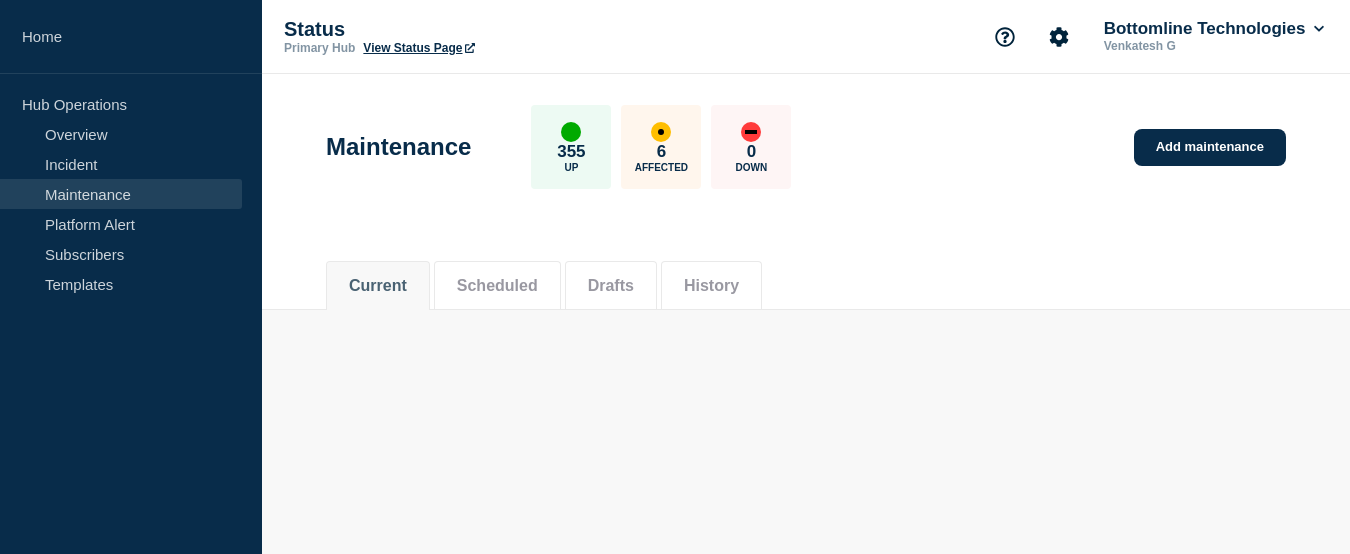 click on "Scheduled" at bounding box center [497, 286] 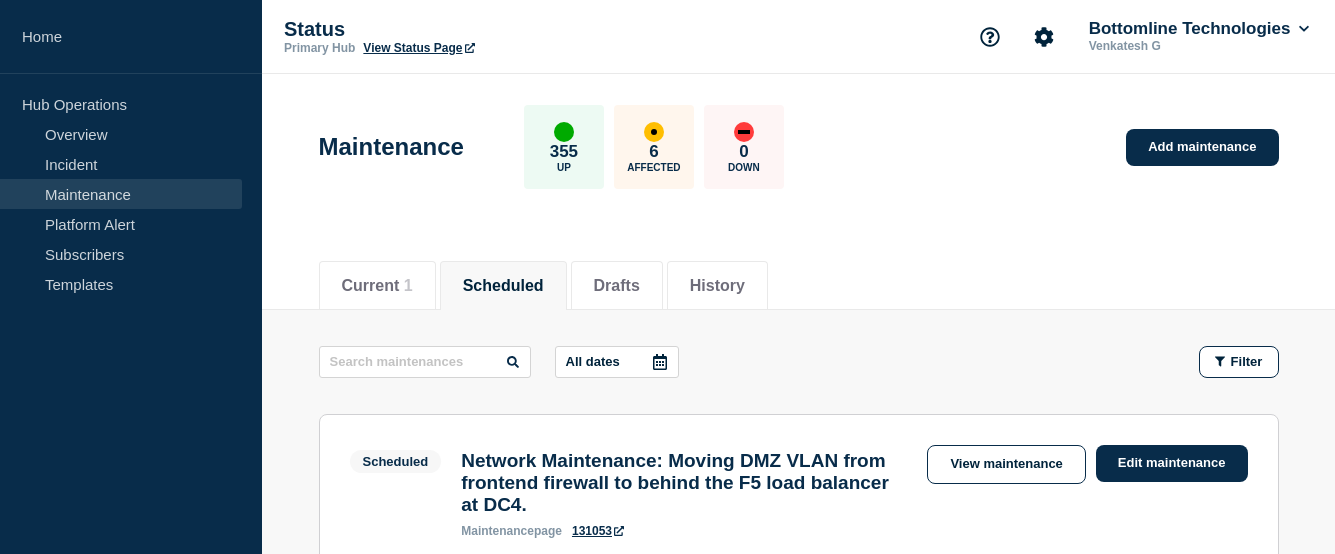 click on "Scheduled" at bounding box center (503, 286) 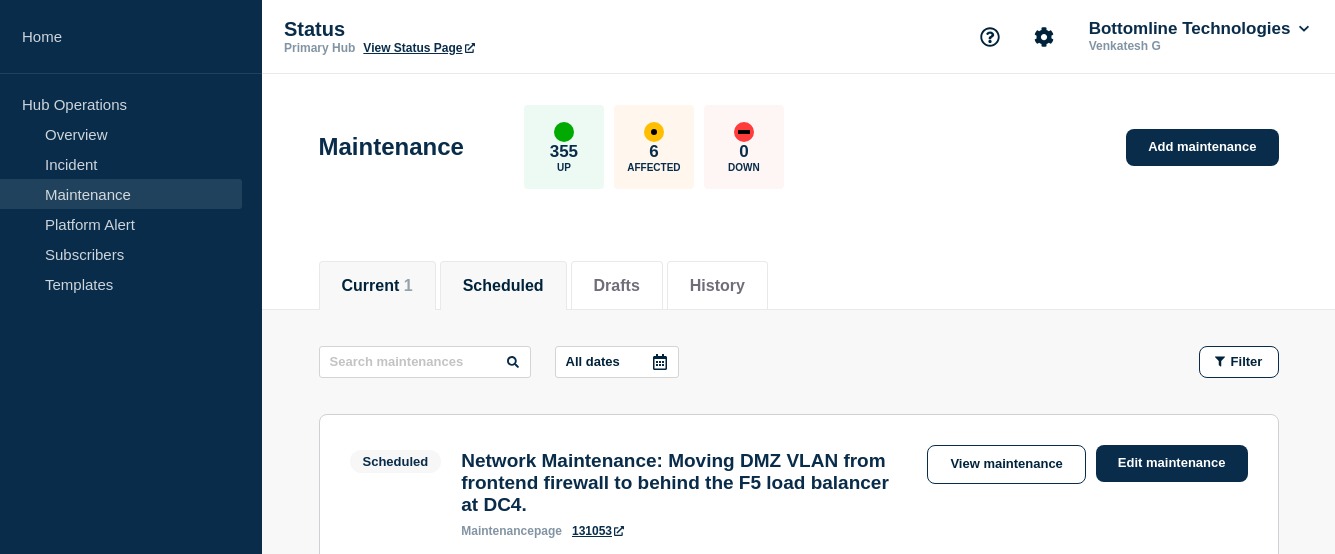 click on "Current    1" 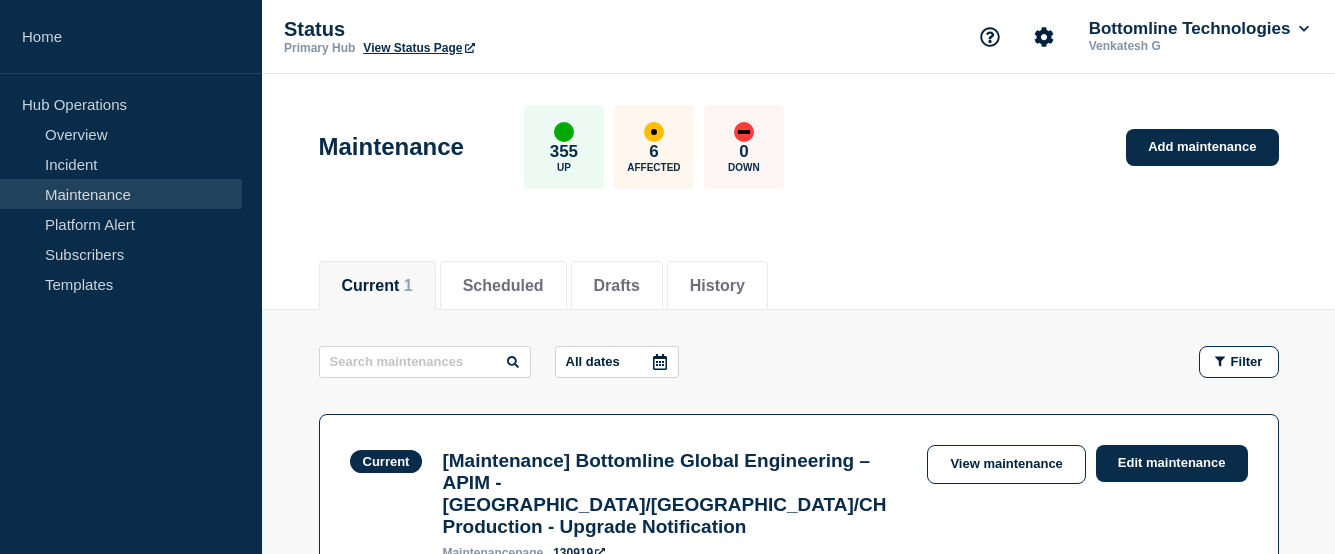 scroll, scrollTop: 200, scrollLeft: 0, axis: vertical 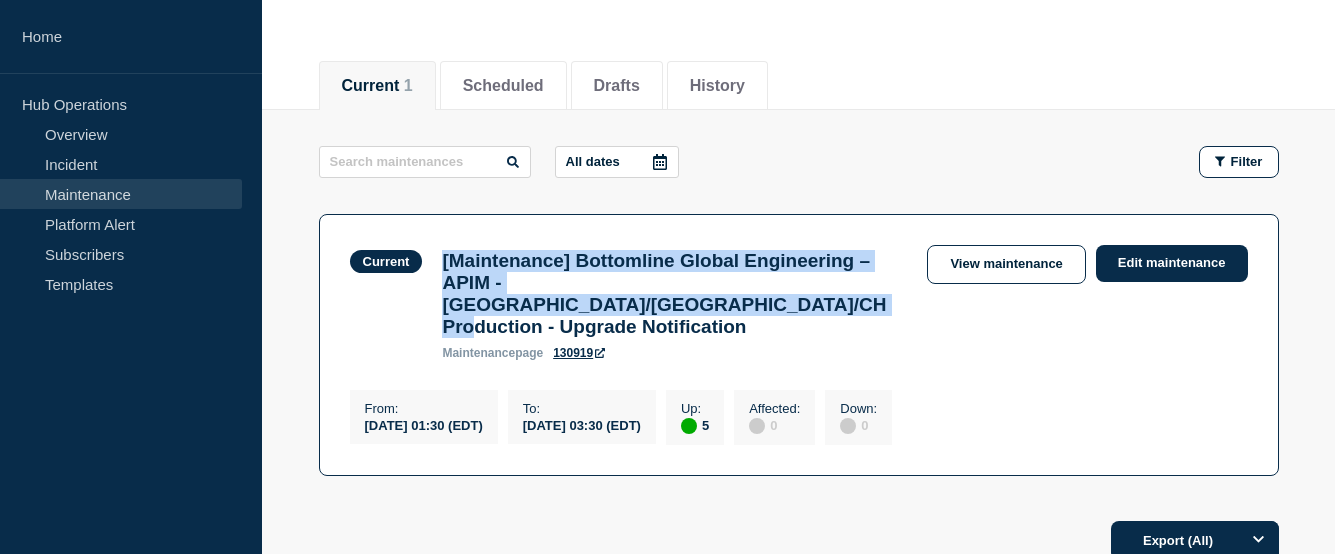 drag, startPoint x: 670, startPoint y: 327, endPoint x: 445, endPoint y: 260, distance: 234.76372 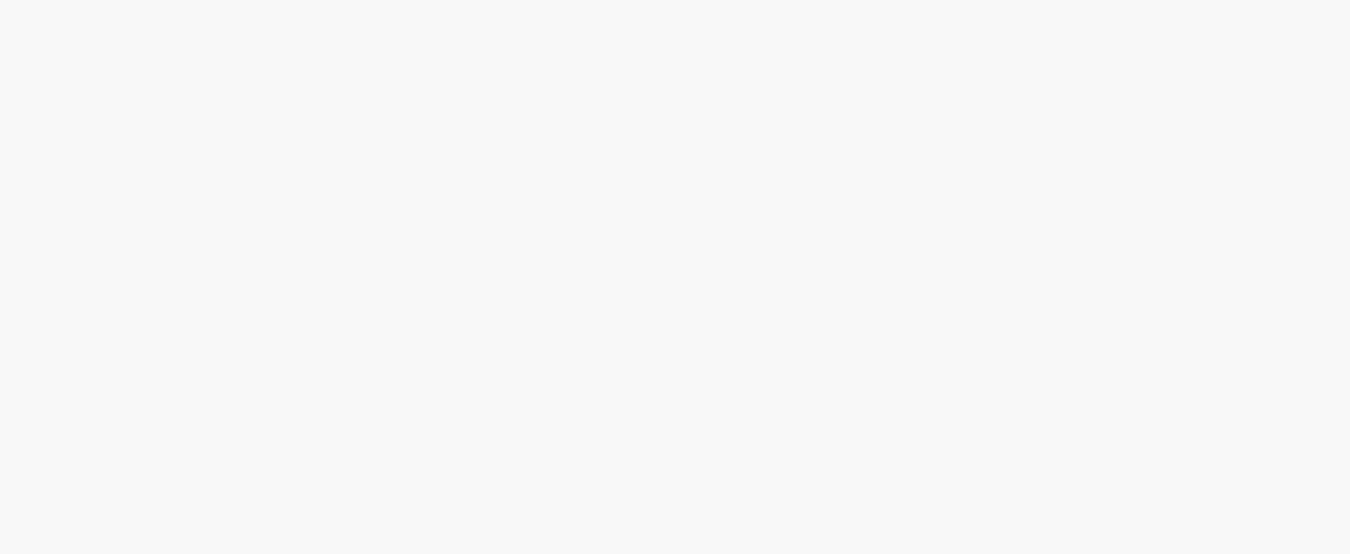 scroll, scrollTop: 0, scrollLeft: 0, axis: both 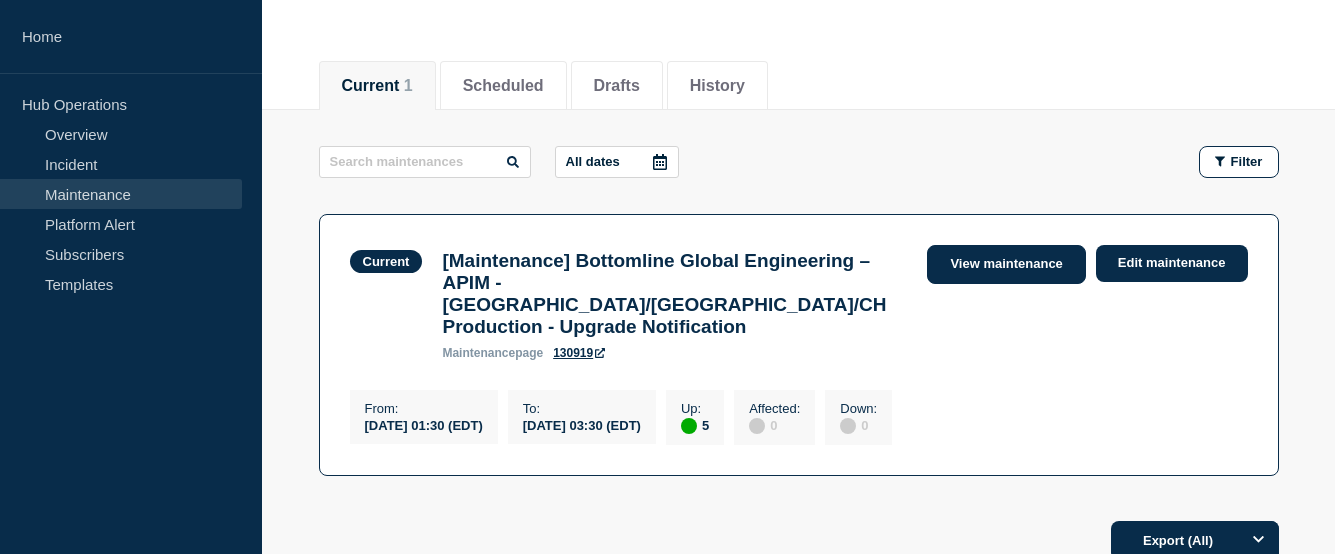 click on "View maintenance" at bounding box center [1006, 264] 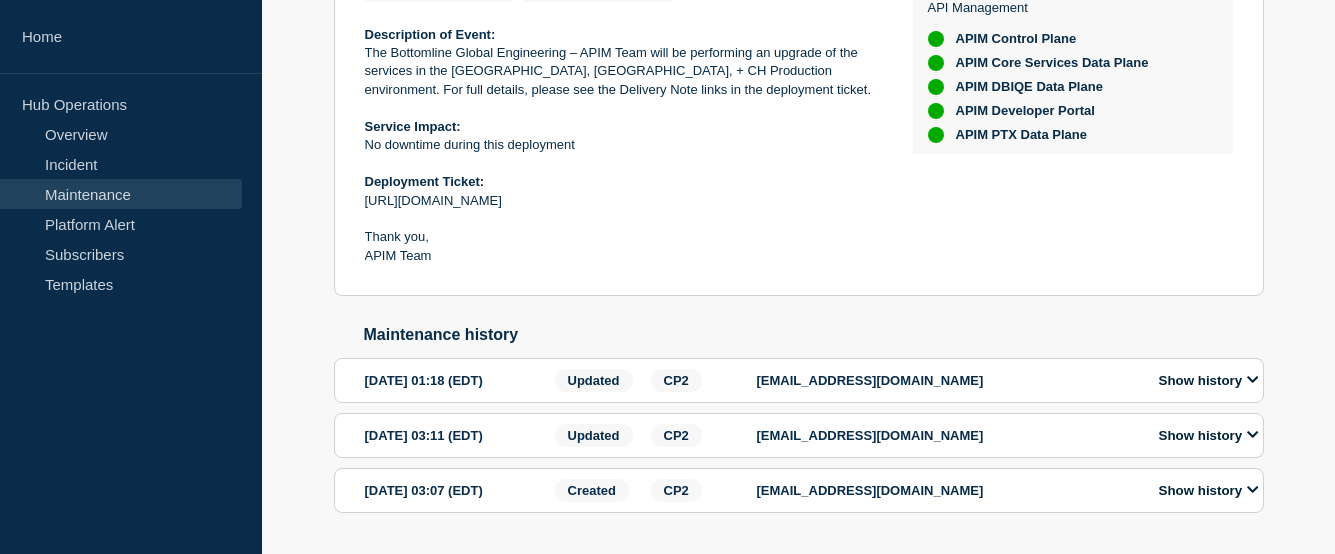 scroll, scrollTop: 648, scrollLeft: 0, axis: vertical 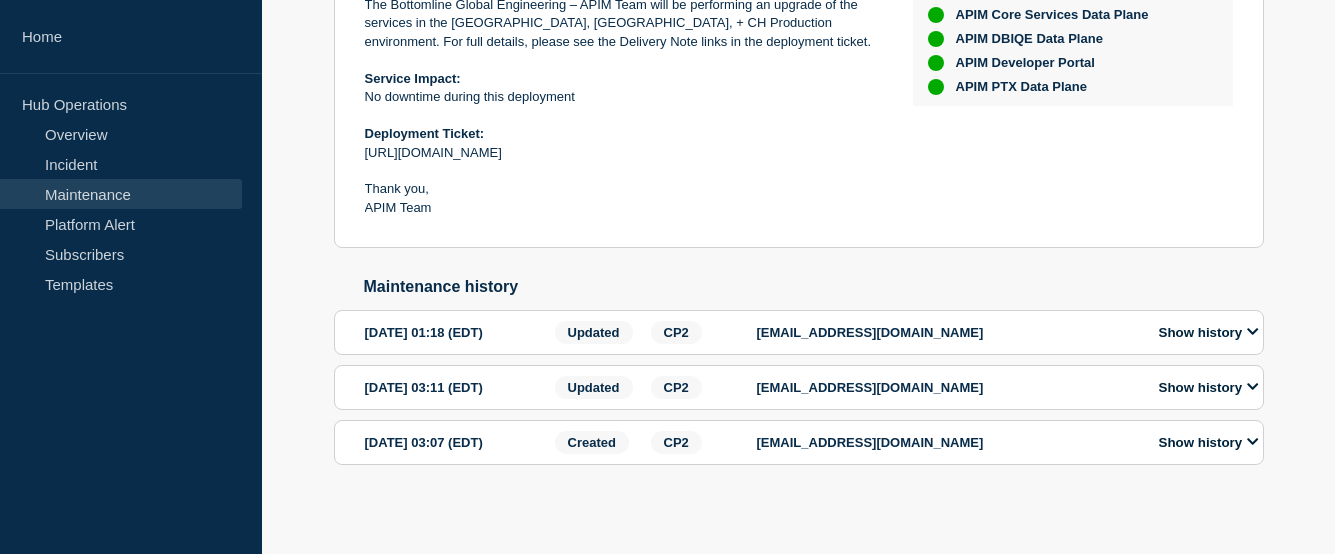 click on "Show history" at bounding box center (1209, 332) 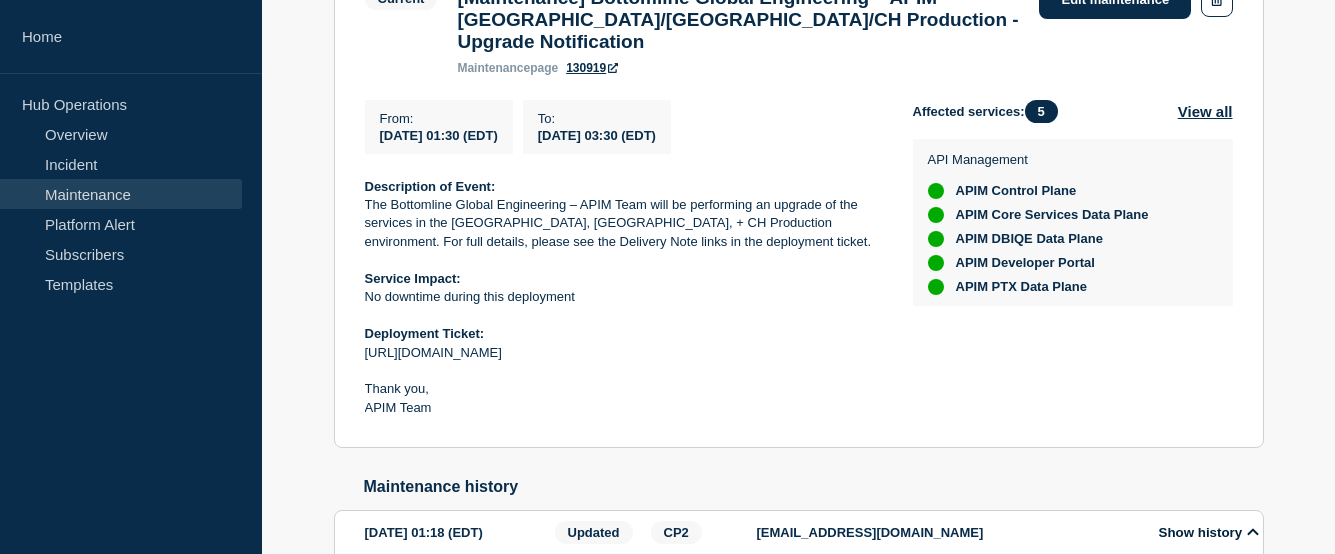 scroll, scrollTop: 792, scrollLeft: 0, axis: vertical 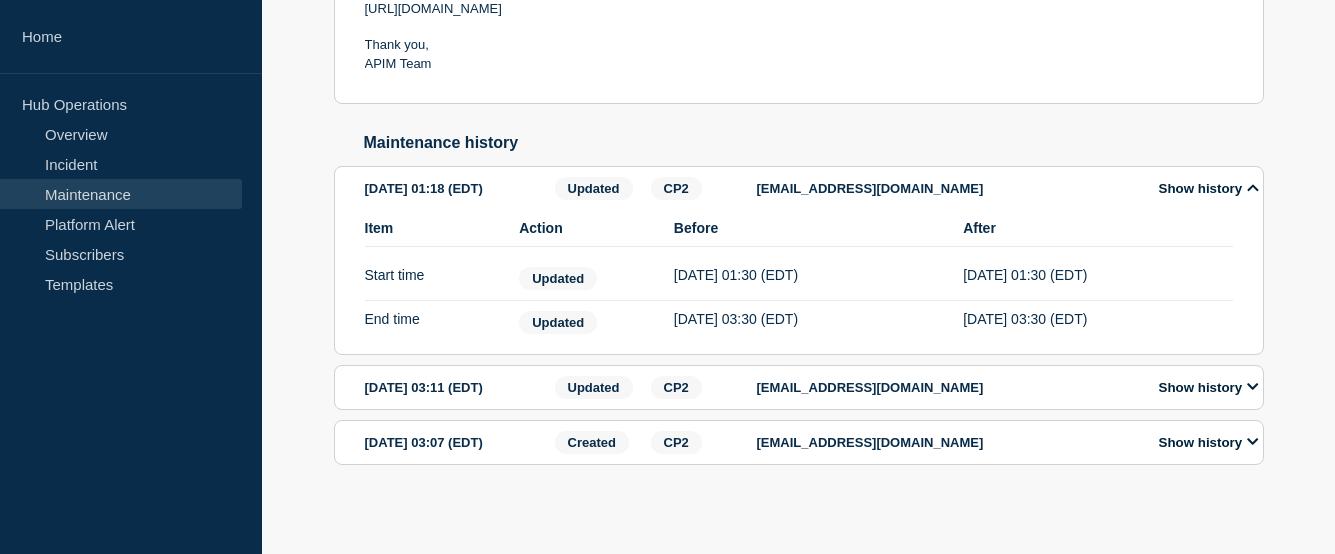 click 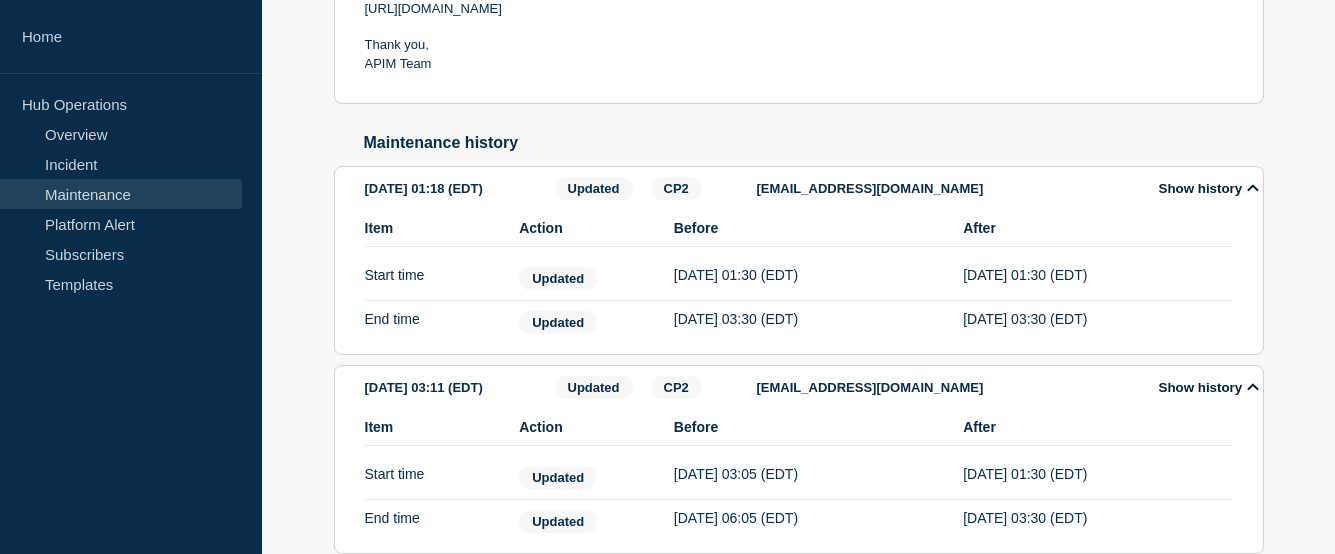 scroll, scrollTop: 936, scrollLeft: 0, axis: vertical 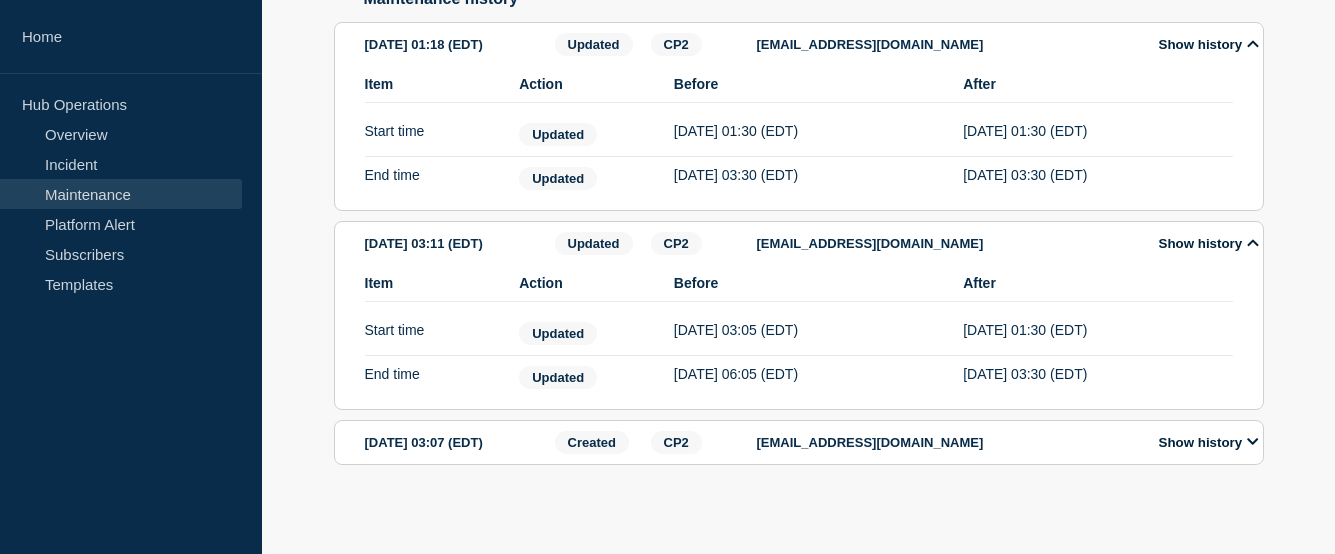 click 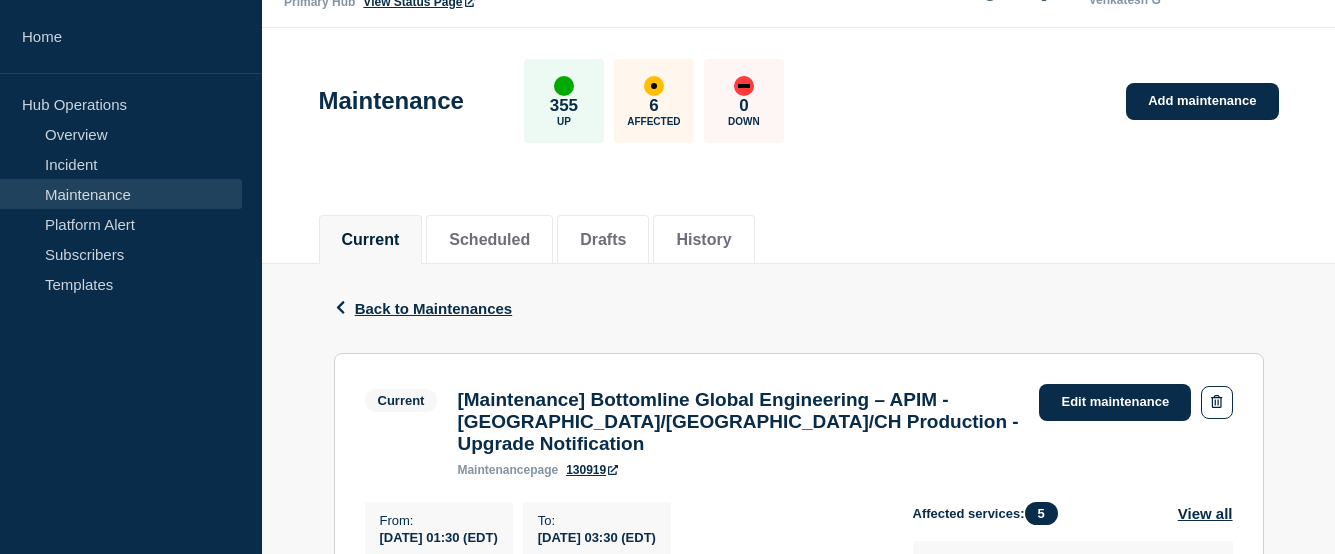 scroll, scrollTop: 0, scrollLeft: 0, axis: both 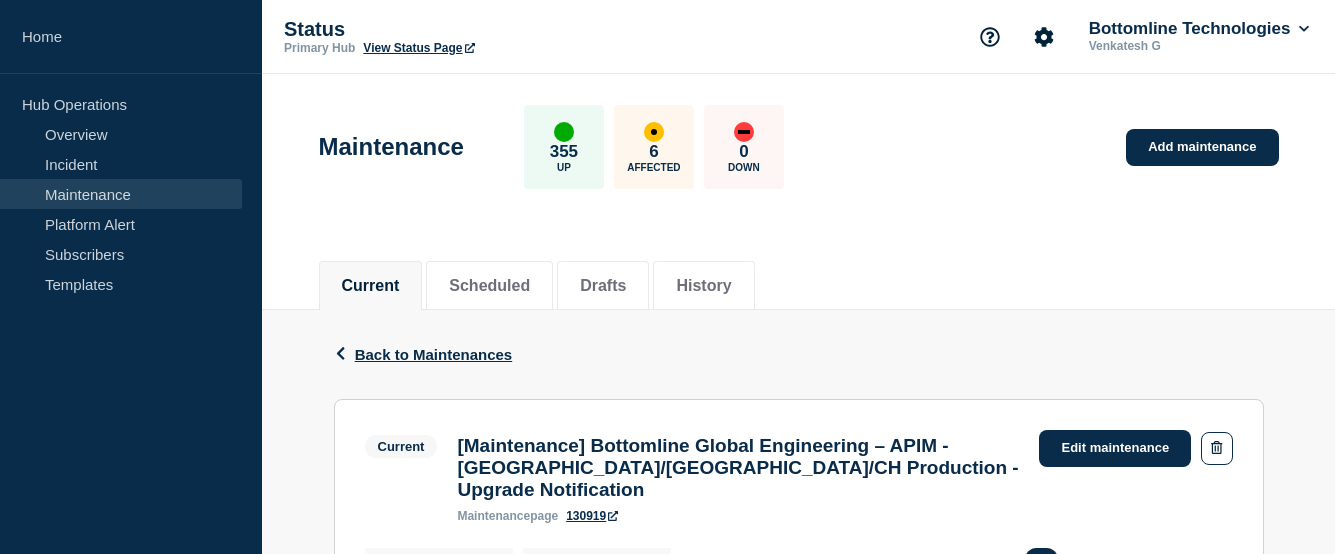 click on "Maintenance" at bounding box center (121, 194) 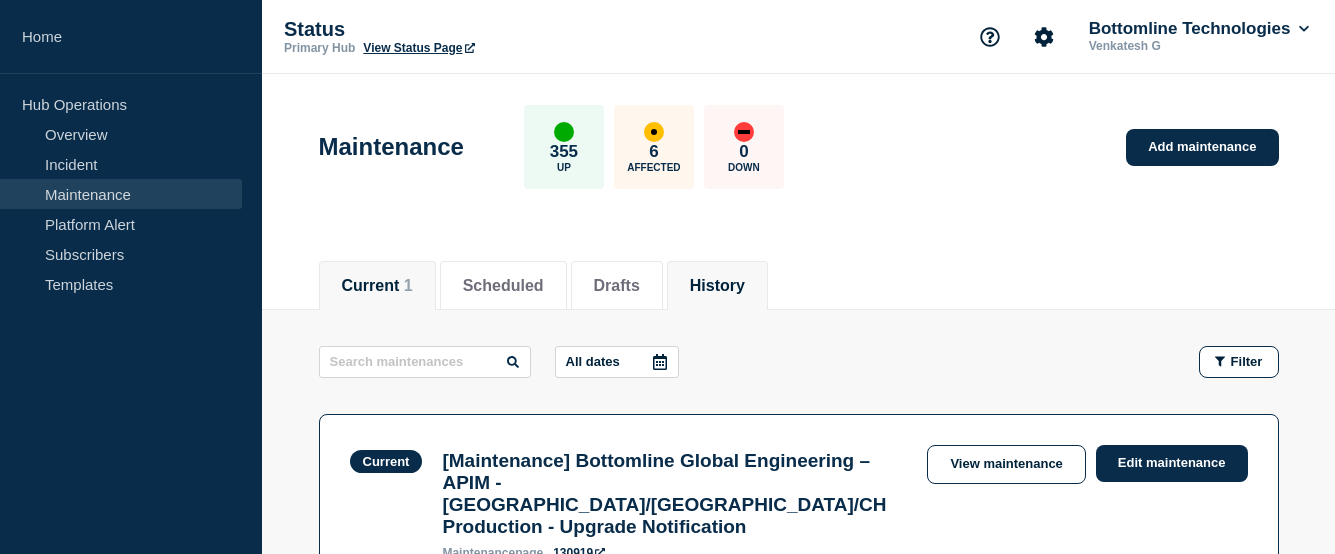 scroll, scrollTop: 200, scrollLeft: 0, axis: vertical 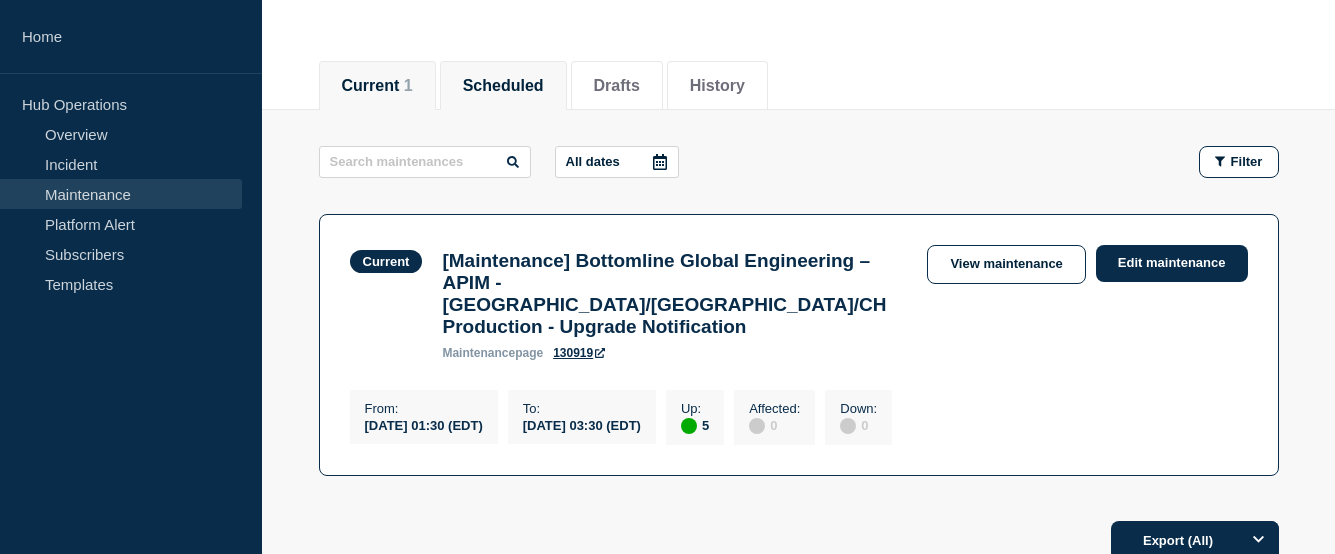 click on "Scheduled" at bounding box center [503, 86] 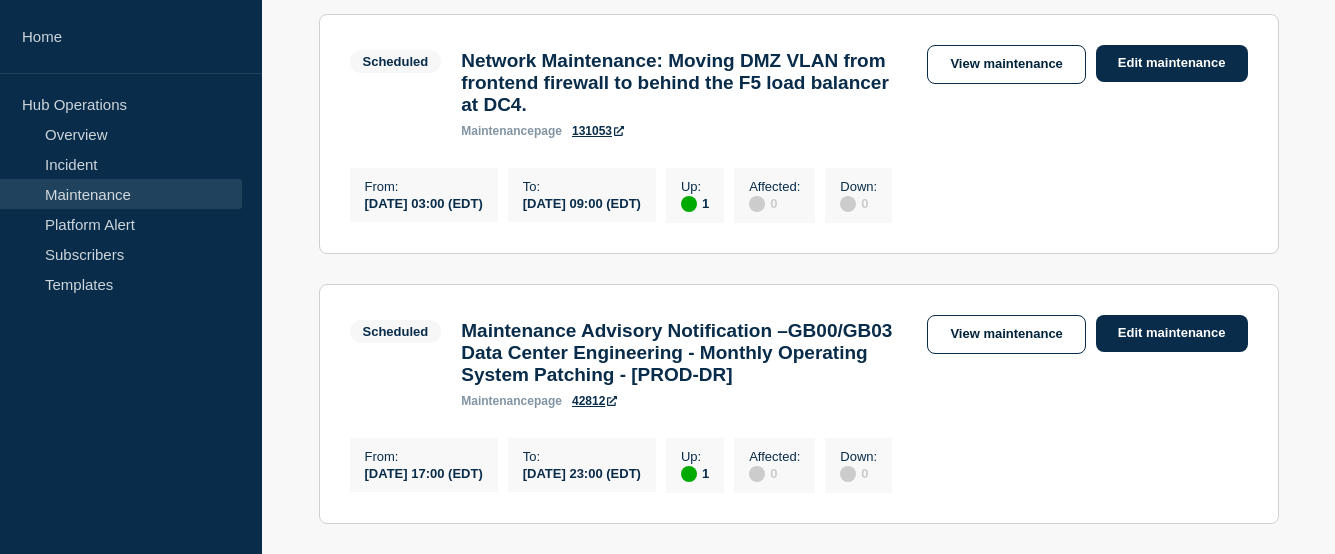 scroll, scrollTop: 0, scrollLeft: 0, axis: both 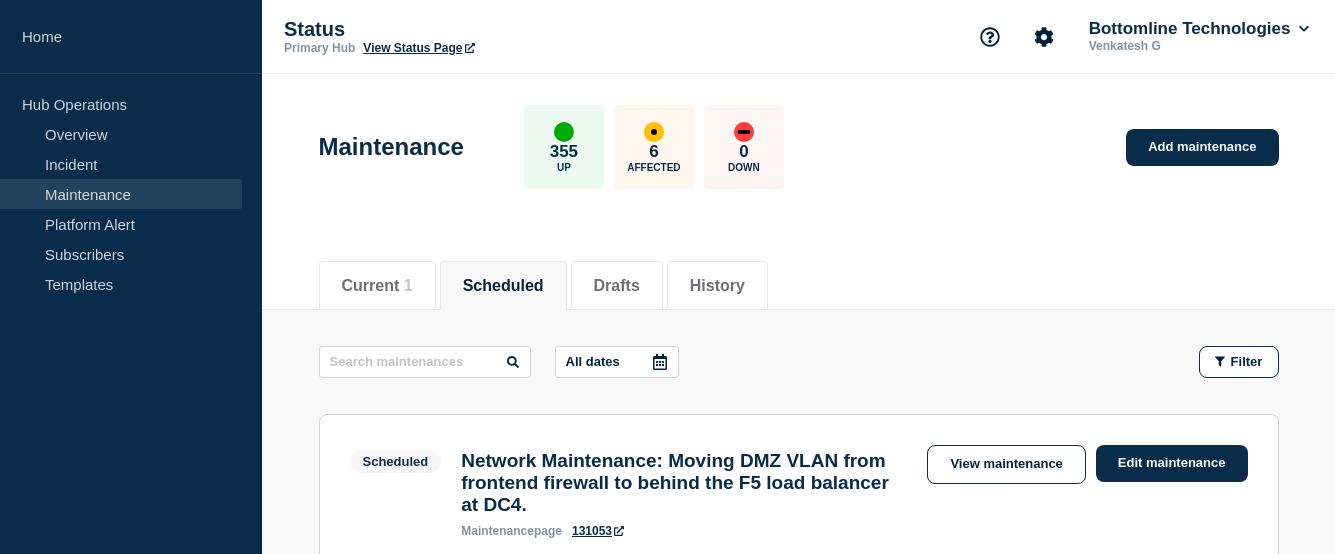 click 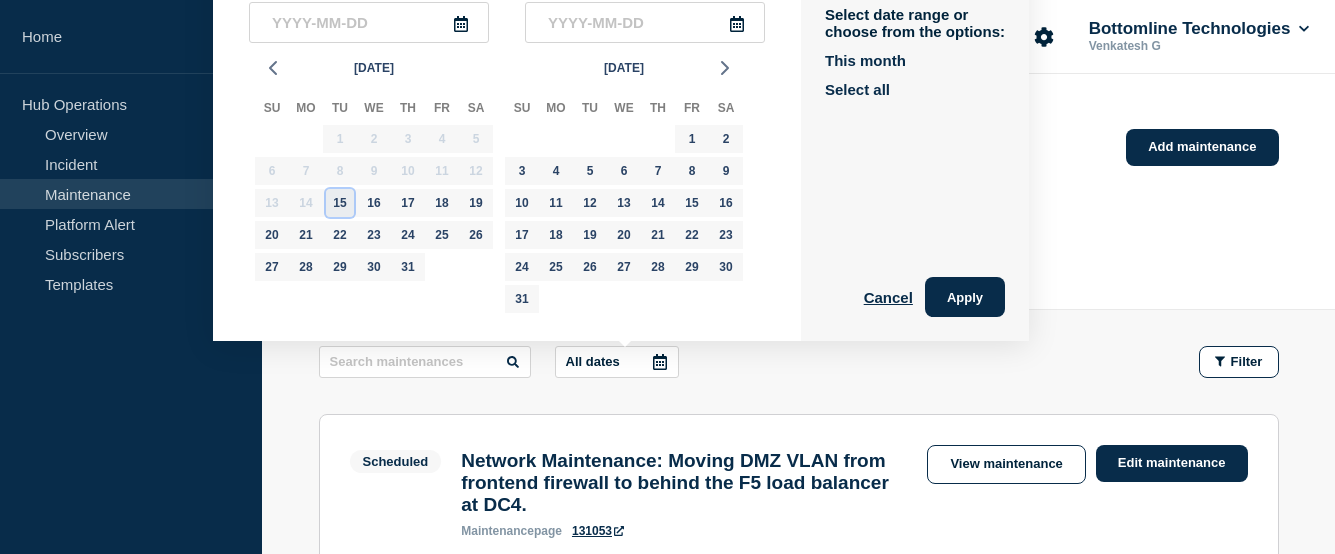 click on "15" 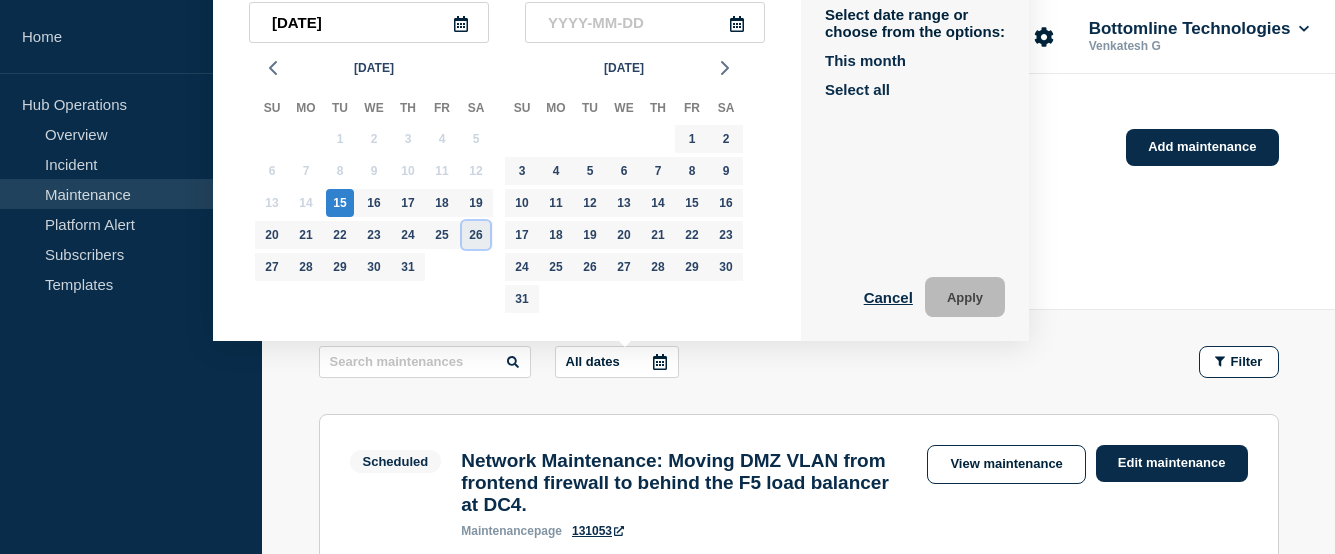 click on "26" 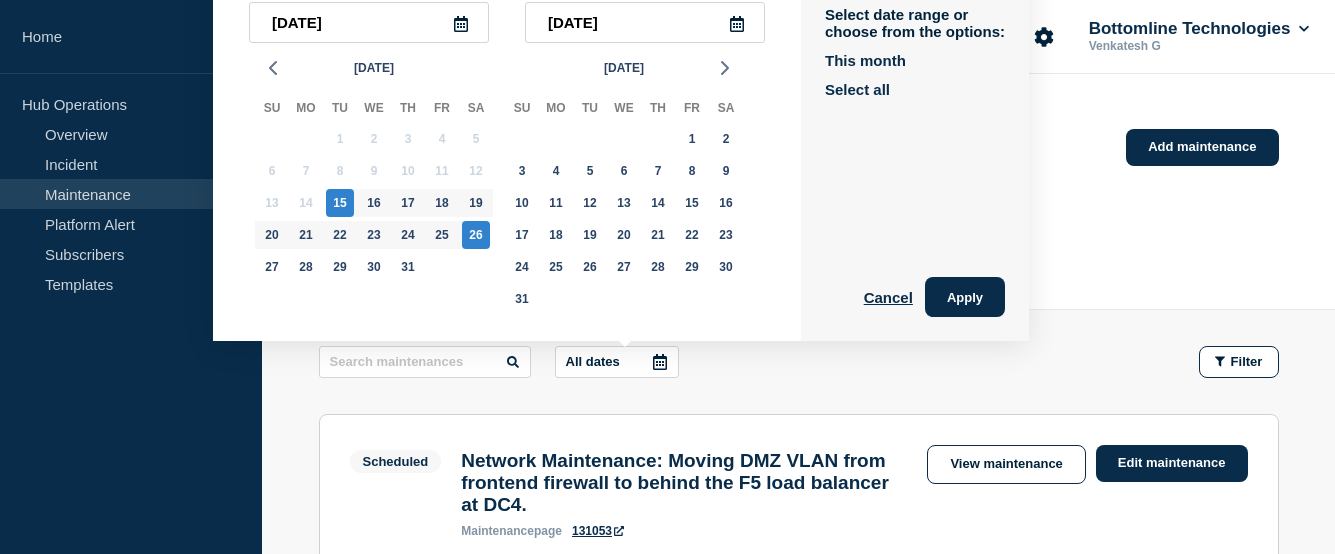 click on "Maintenance 355 Up 6 Affected 0 Down Add maintenance" at bounding box center [798, 140] 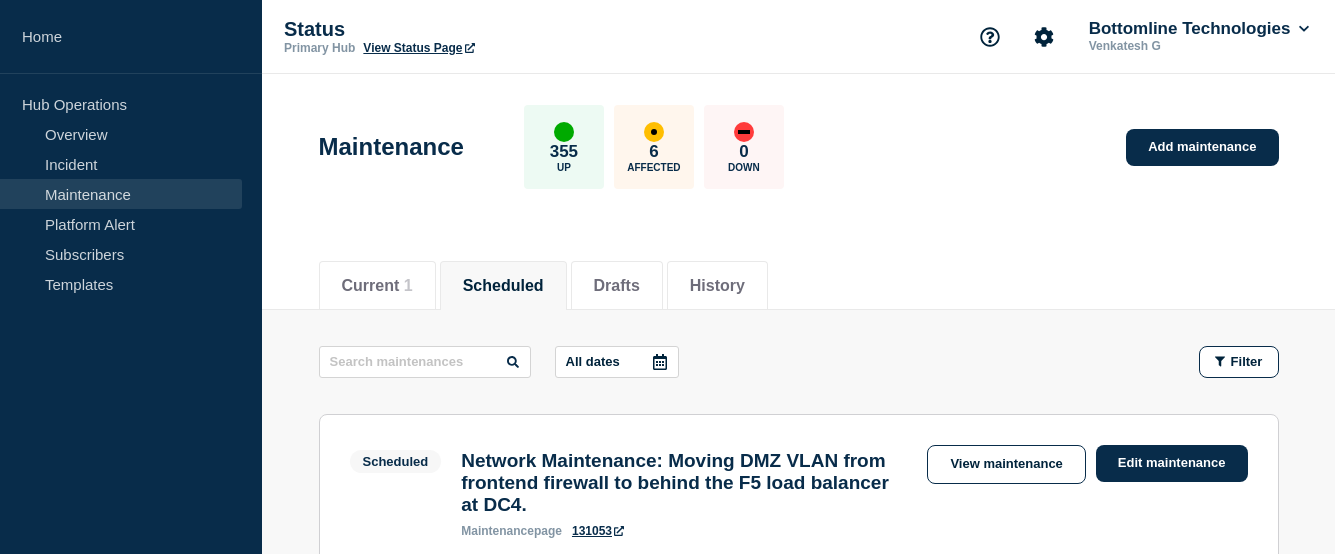 scroll, scrollTop: 200, scrollLeft: 0, axis: vertical 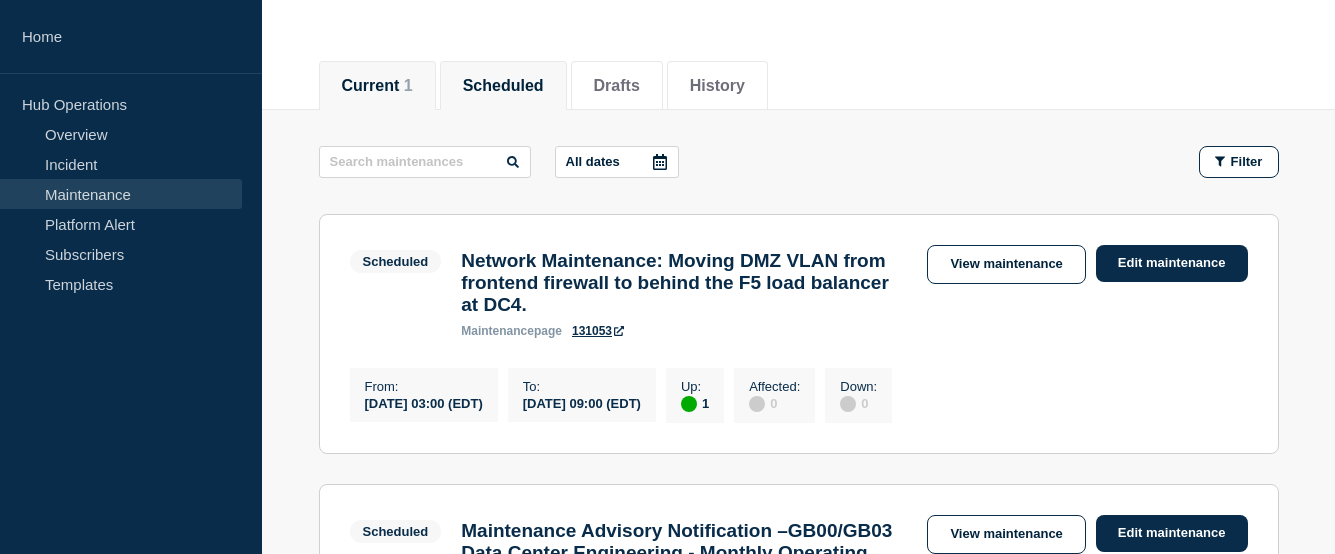 click on "Current    1" at bounding box center (377, 86) 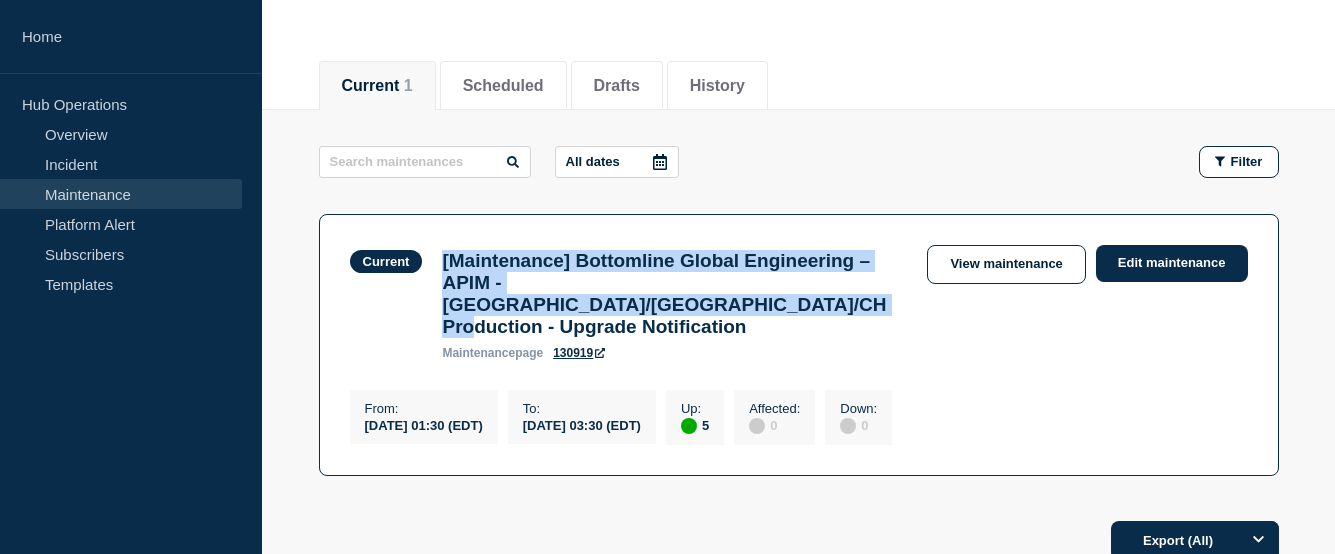 drag, startPoint x: 663, startPoint y: 324, endPoint x: 427, endPoint y: 264, distance: 243.5077 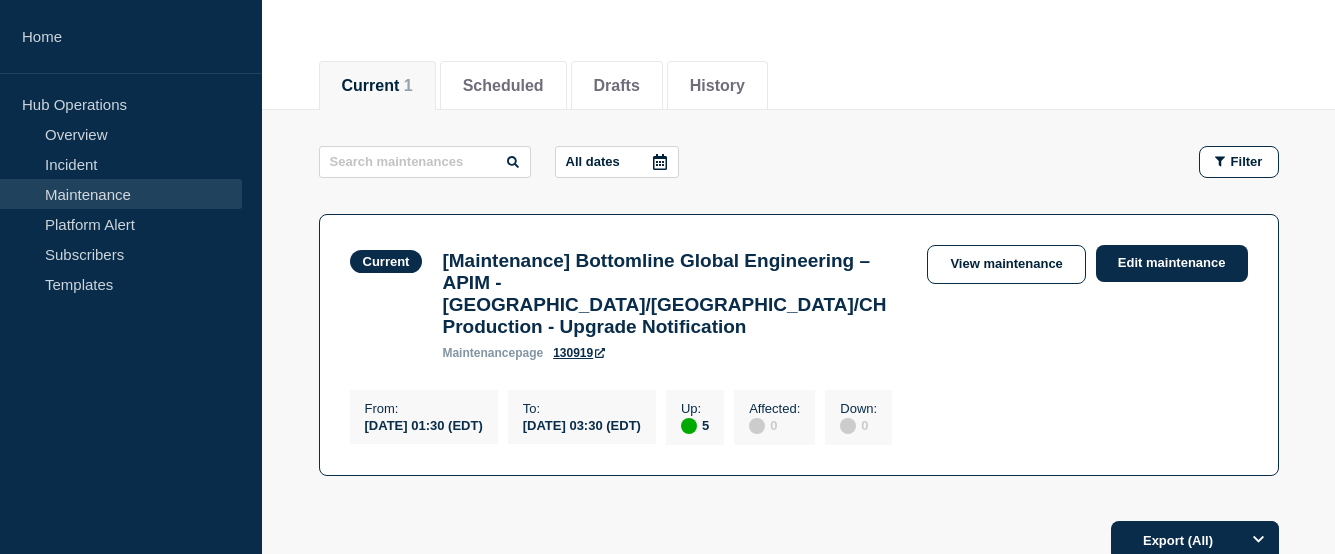 click on "[Maintenance] Bottomline Global Engineering – APIM - [GEOGRAPHIC_DATA]/[GEOGRAPHIC_DATA]/CH Production - Upgrade Notification maintenance  page 130919" at bounding box center (674, 305) 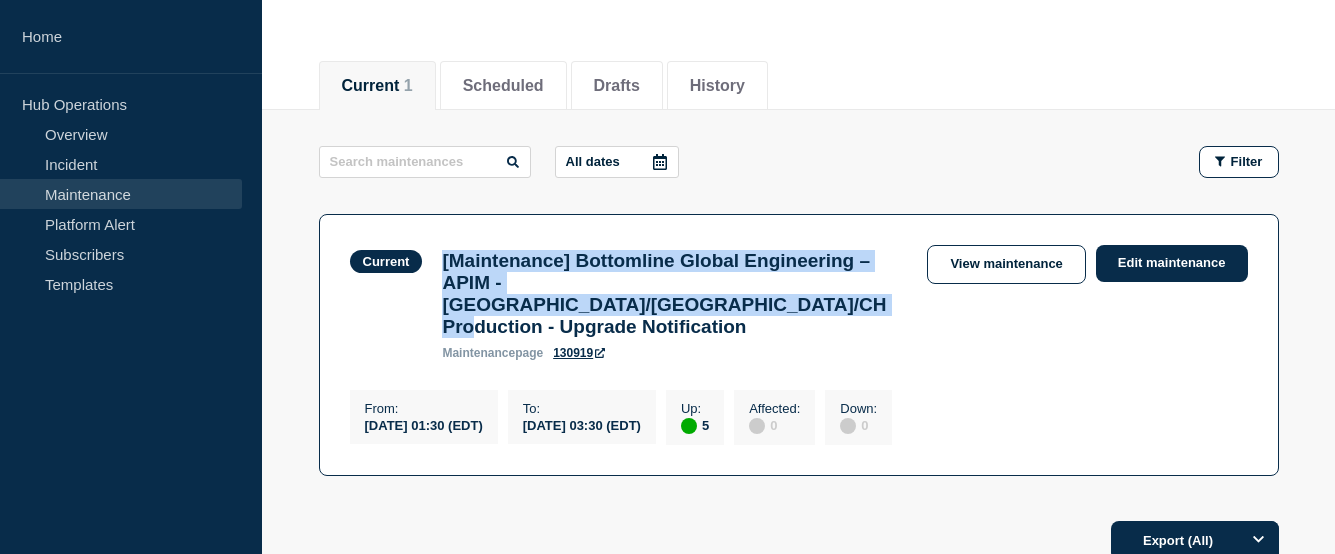 drag, startPoint x: 662, startPoint y: 314, endPoint x: 441, endPoint y: 263, distance: 226.80829 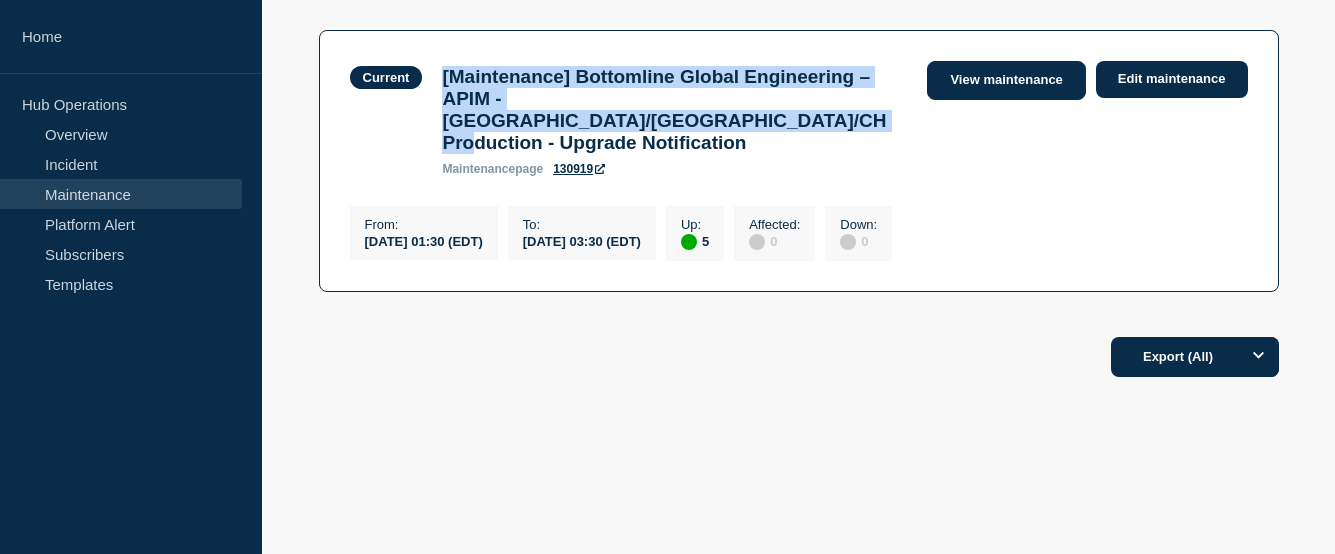 click on "View maintenance" at bounding box center [1006, 80] 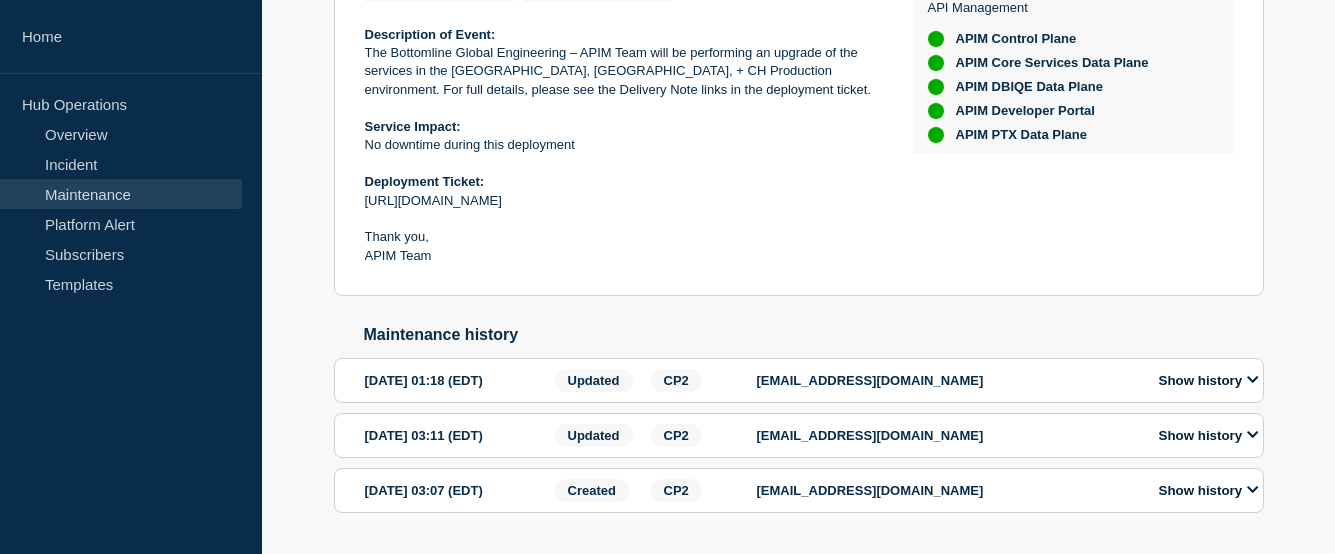scroll, scrollTop: 500, scrollLeft: 0, axis: vertical 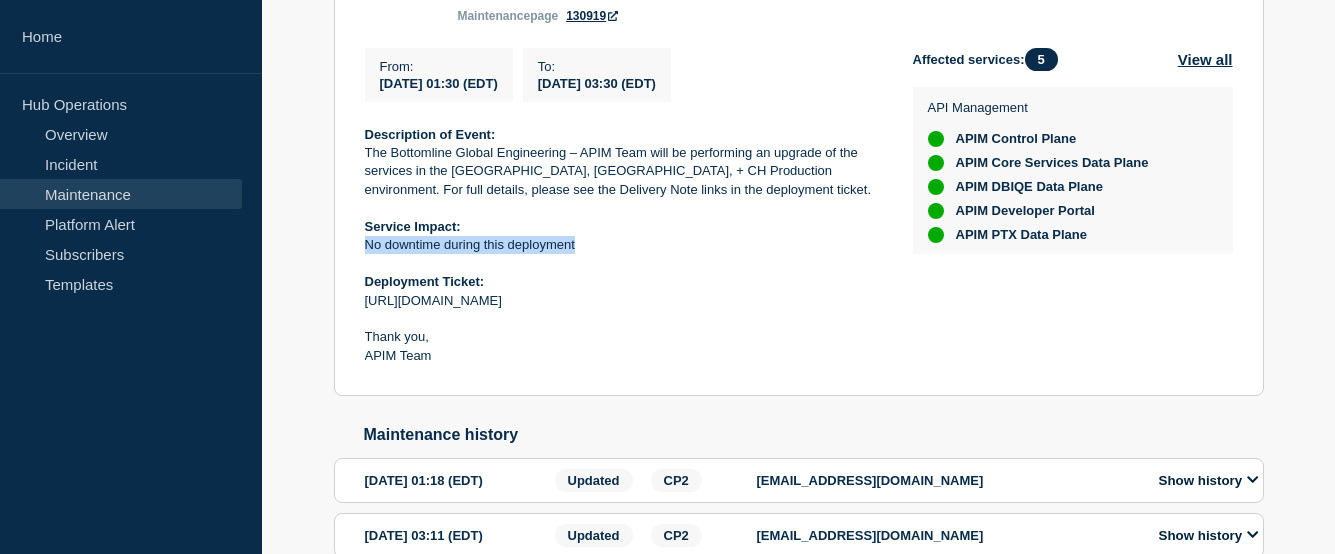 drag, startPoint x: 368, startPoint y: 233, endPoint x: 580, endPoint y: 242, distance: 212.19095 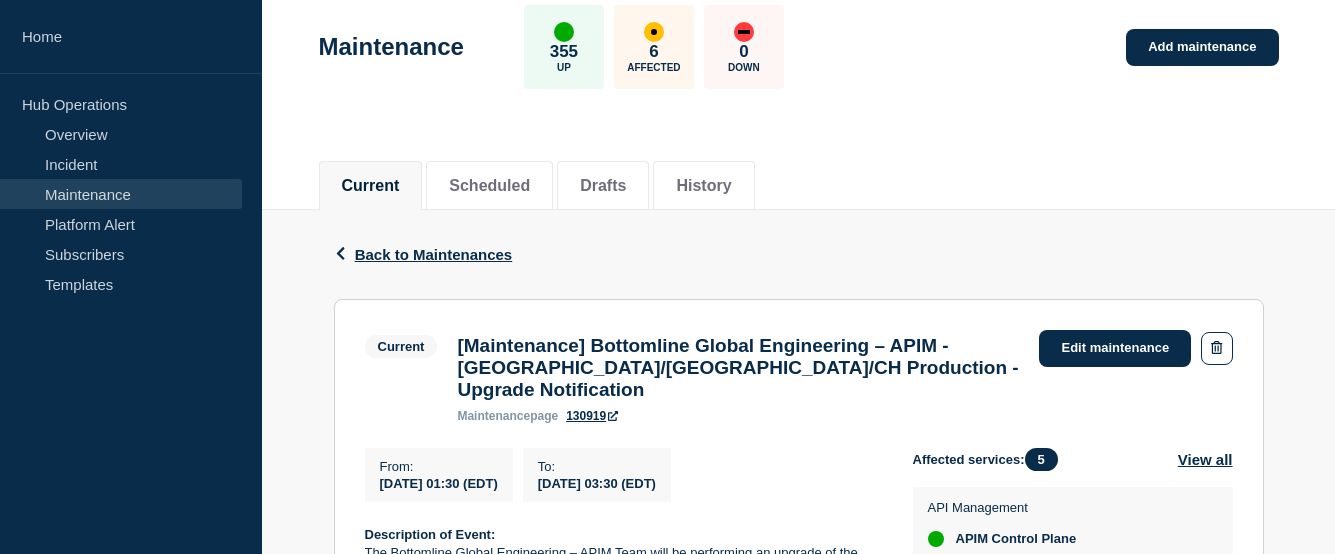 click on "Maintenance" at bounding box center (121, 194) 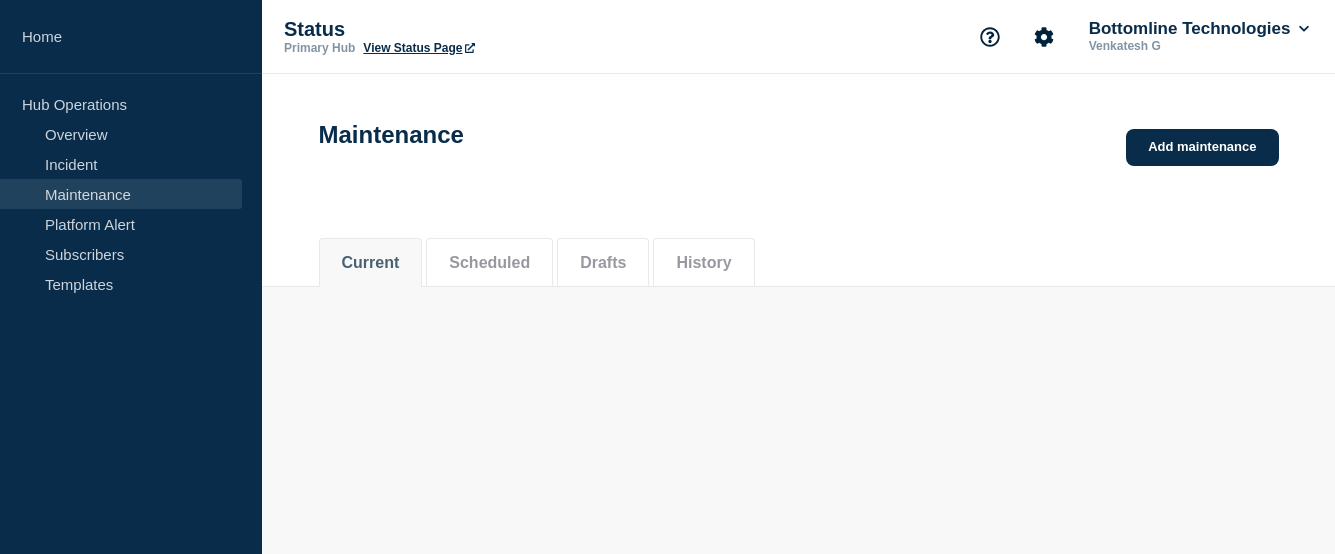 scroll, scrollTop: 0, scrollLeft: 0, axis: both 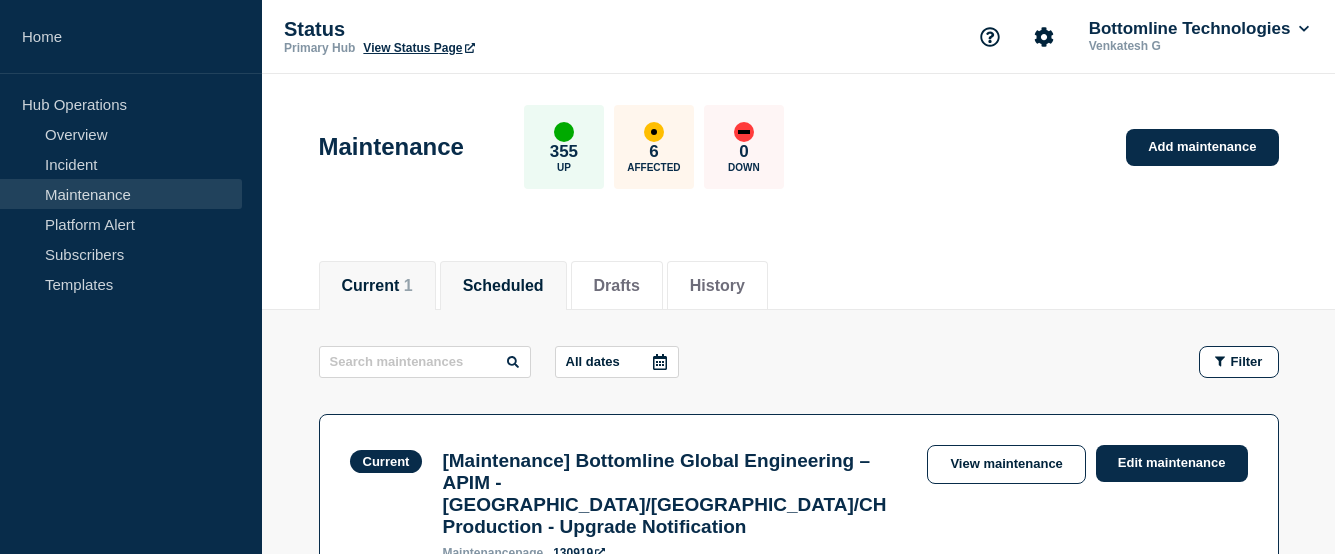 click on "Scheduled" 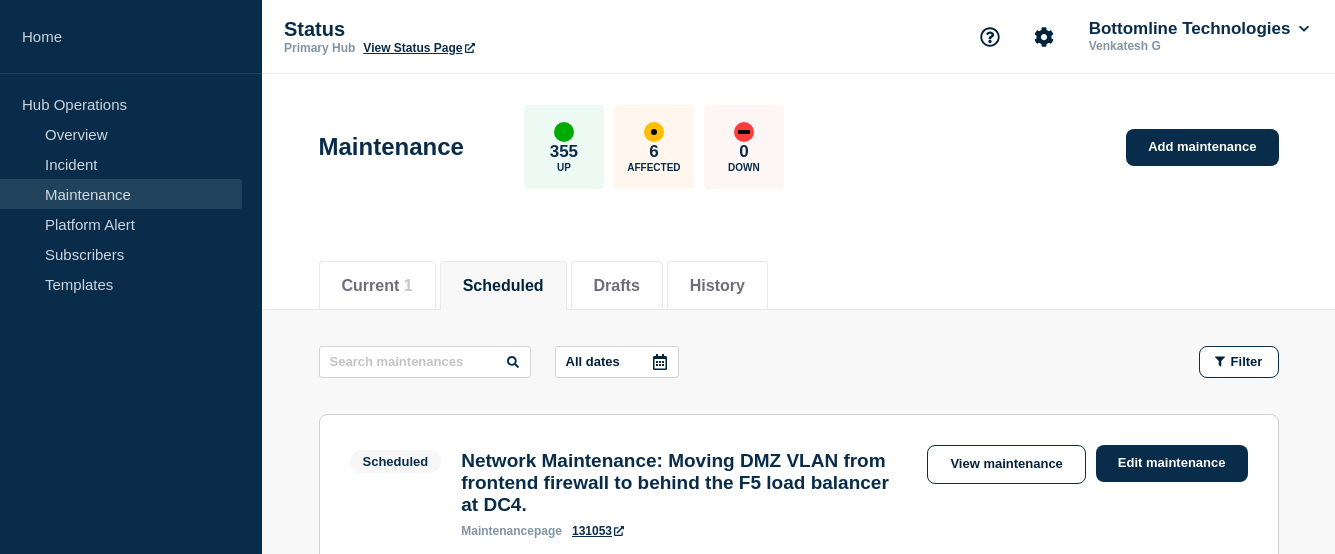 click on "Scheduled" at bounding box center [503, 286] 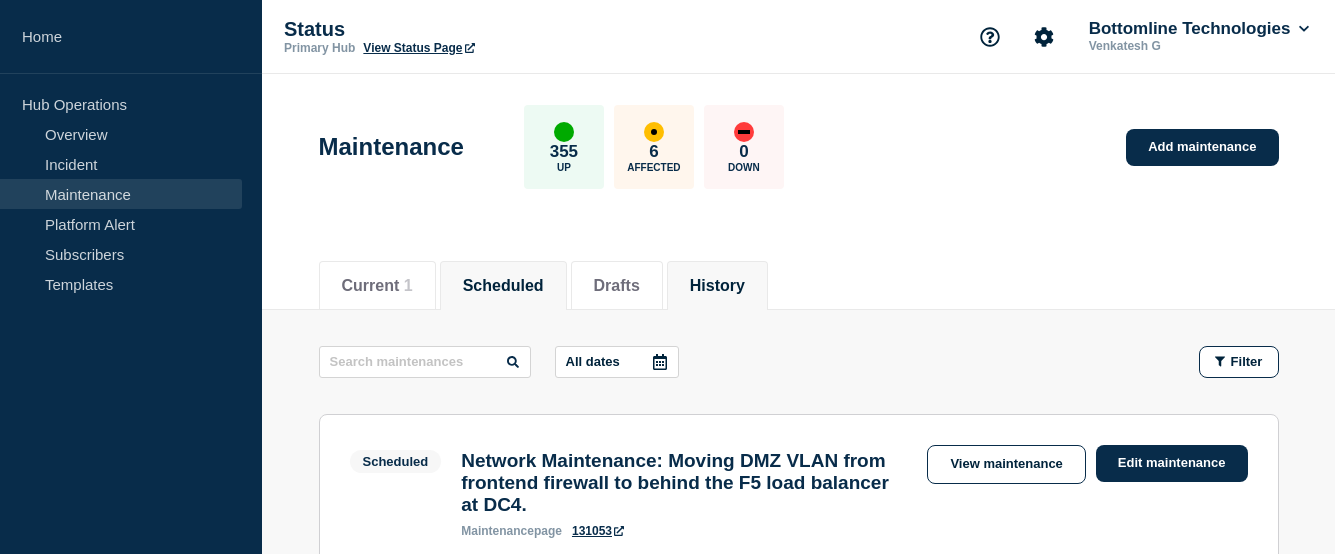 scroll, scrollTop: 200, scrollLeft: 0, axis: vertical 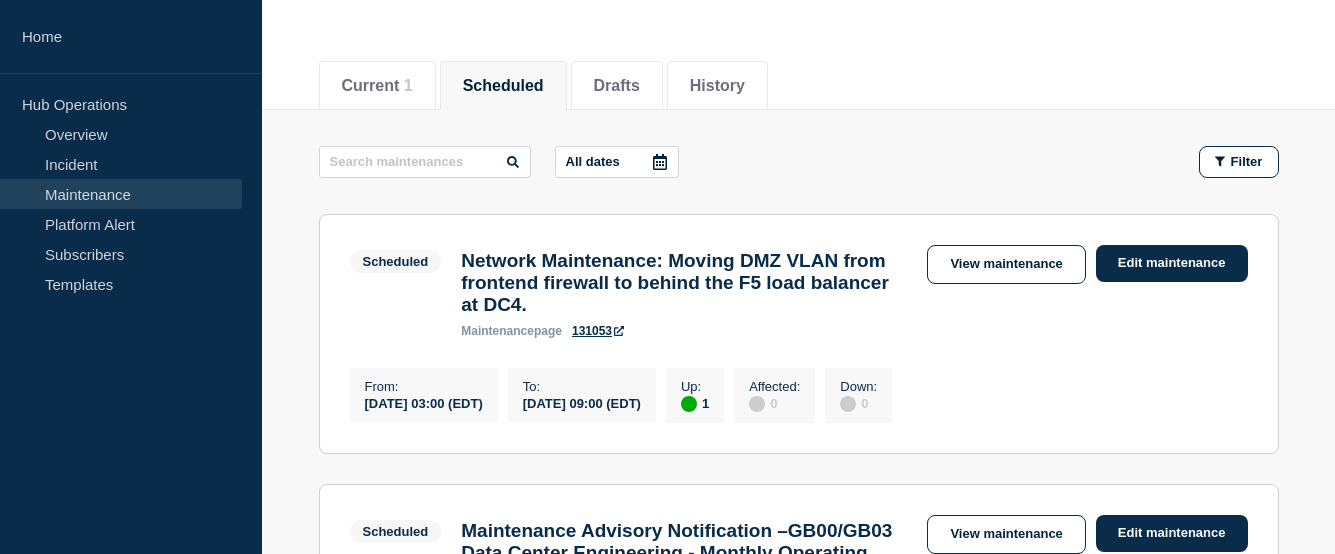 click 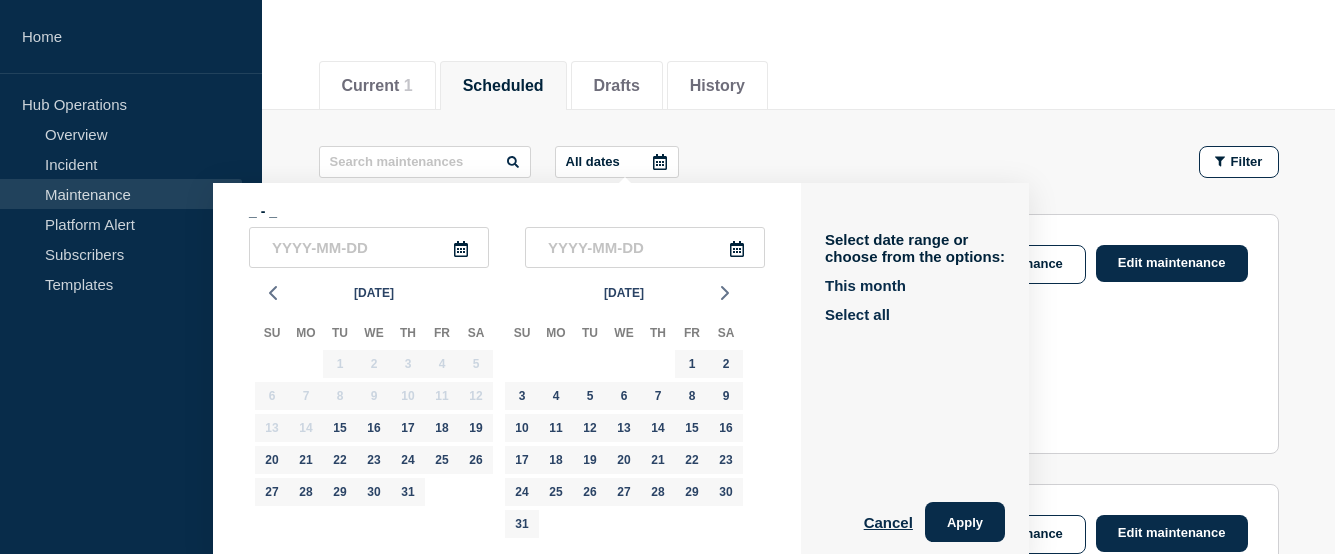 scroll, scrollTop: 212, scrollLeft: 0, axis: vertical 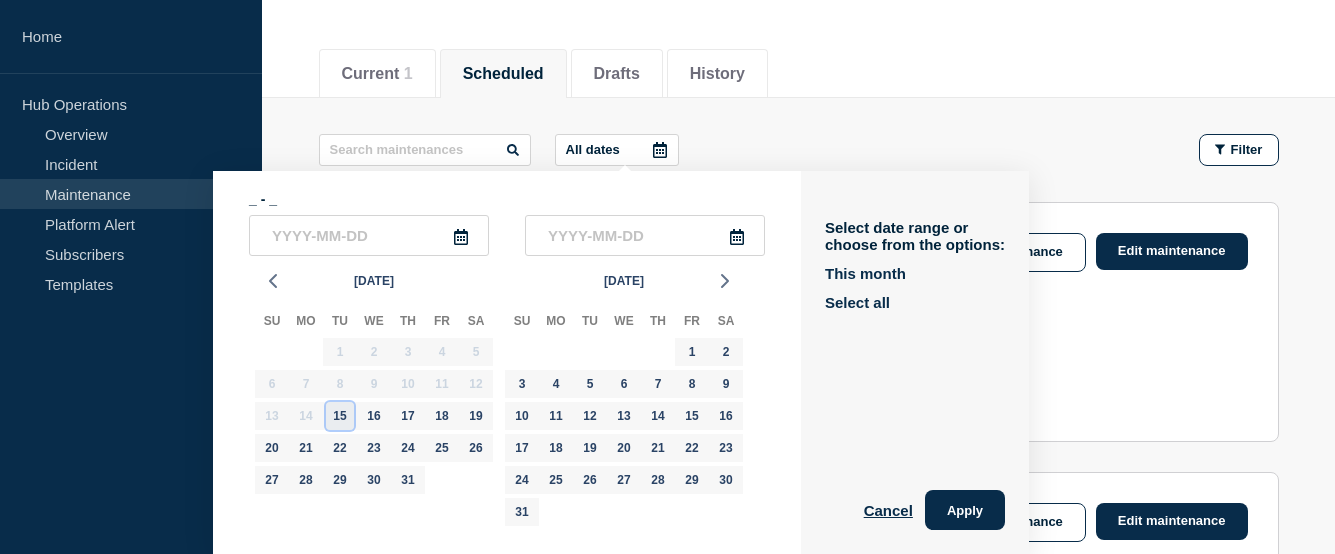 click on "15" 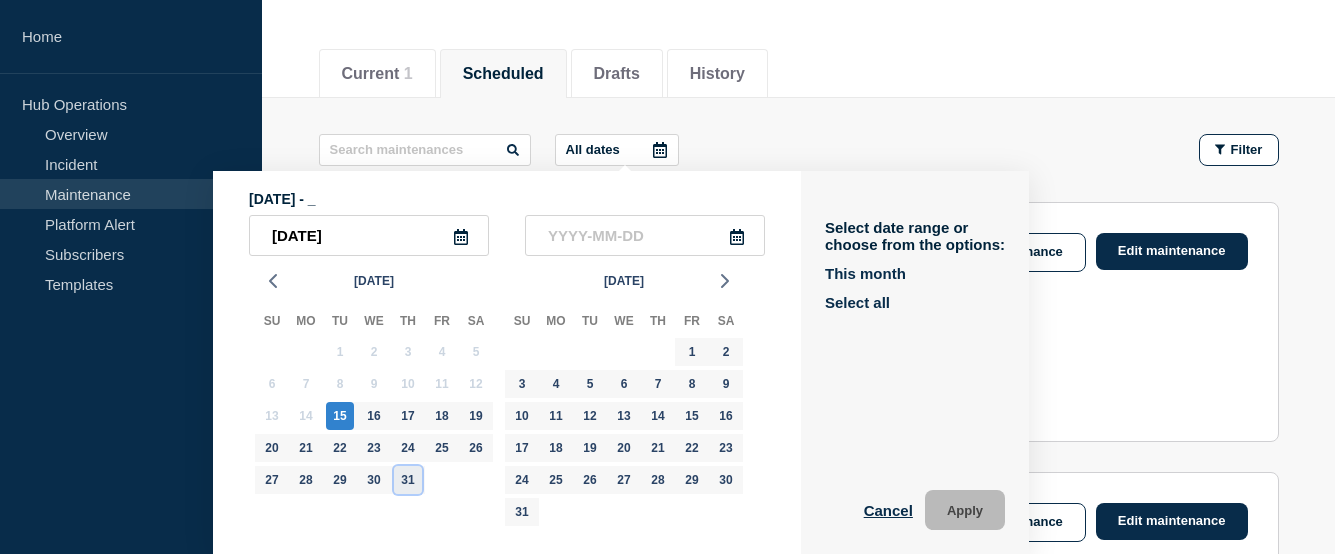 click on "31" 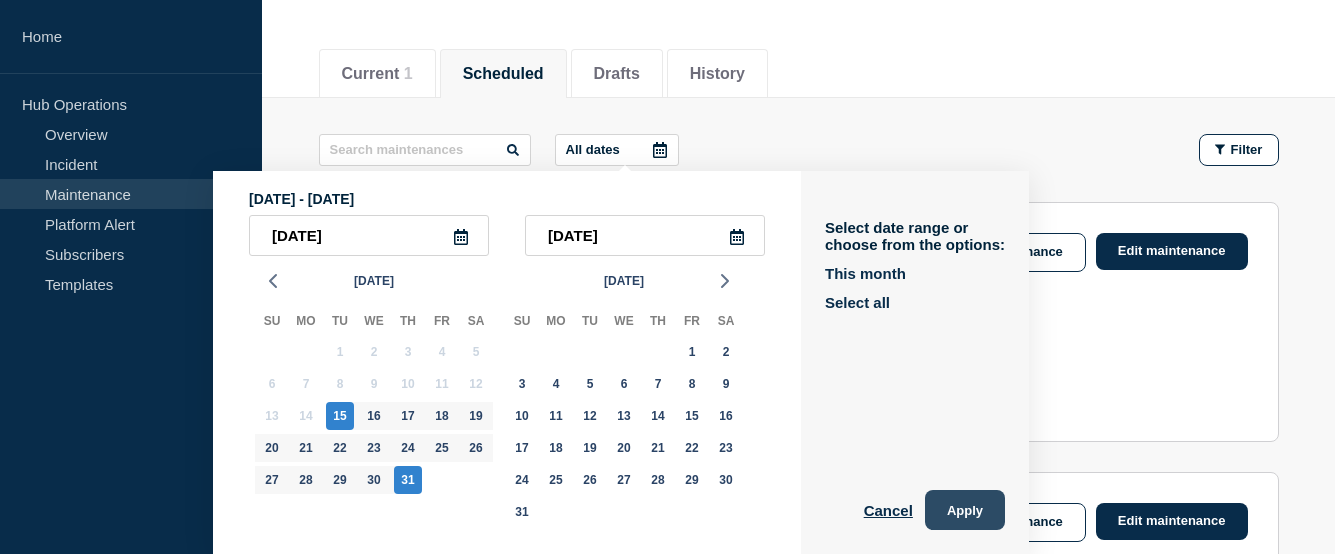 click on "Apply" at bounding box center (965, 510) 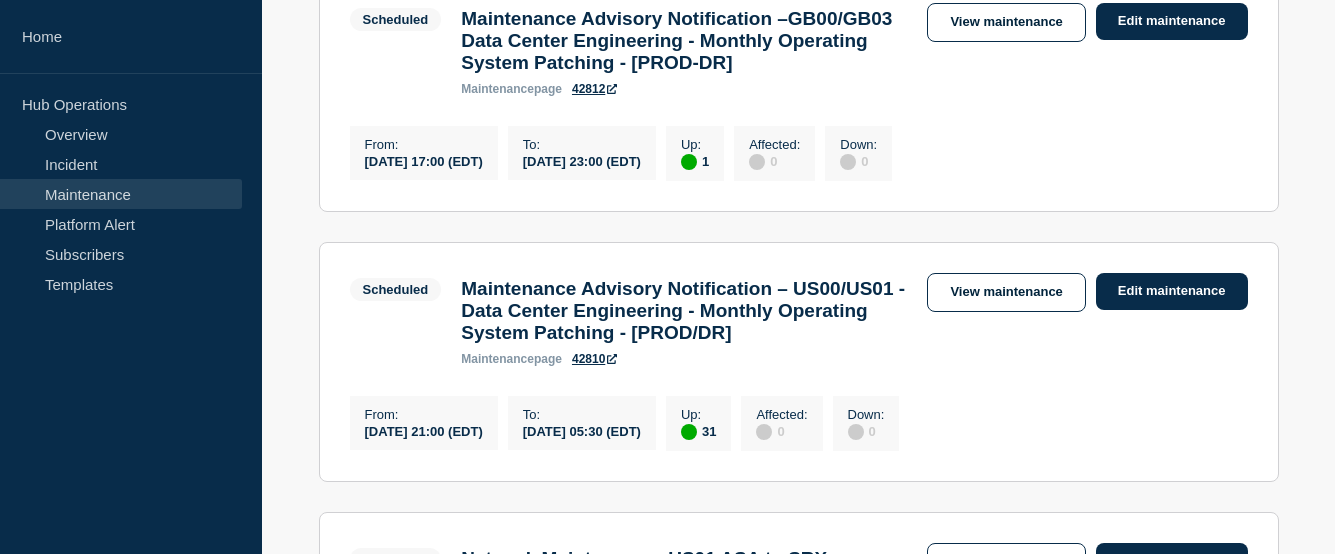 scroll, scrollTop: 312, scrollLeft: 0, axis: vertical 